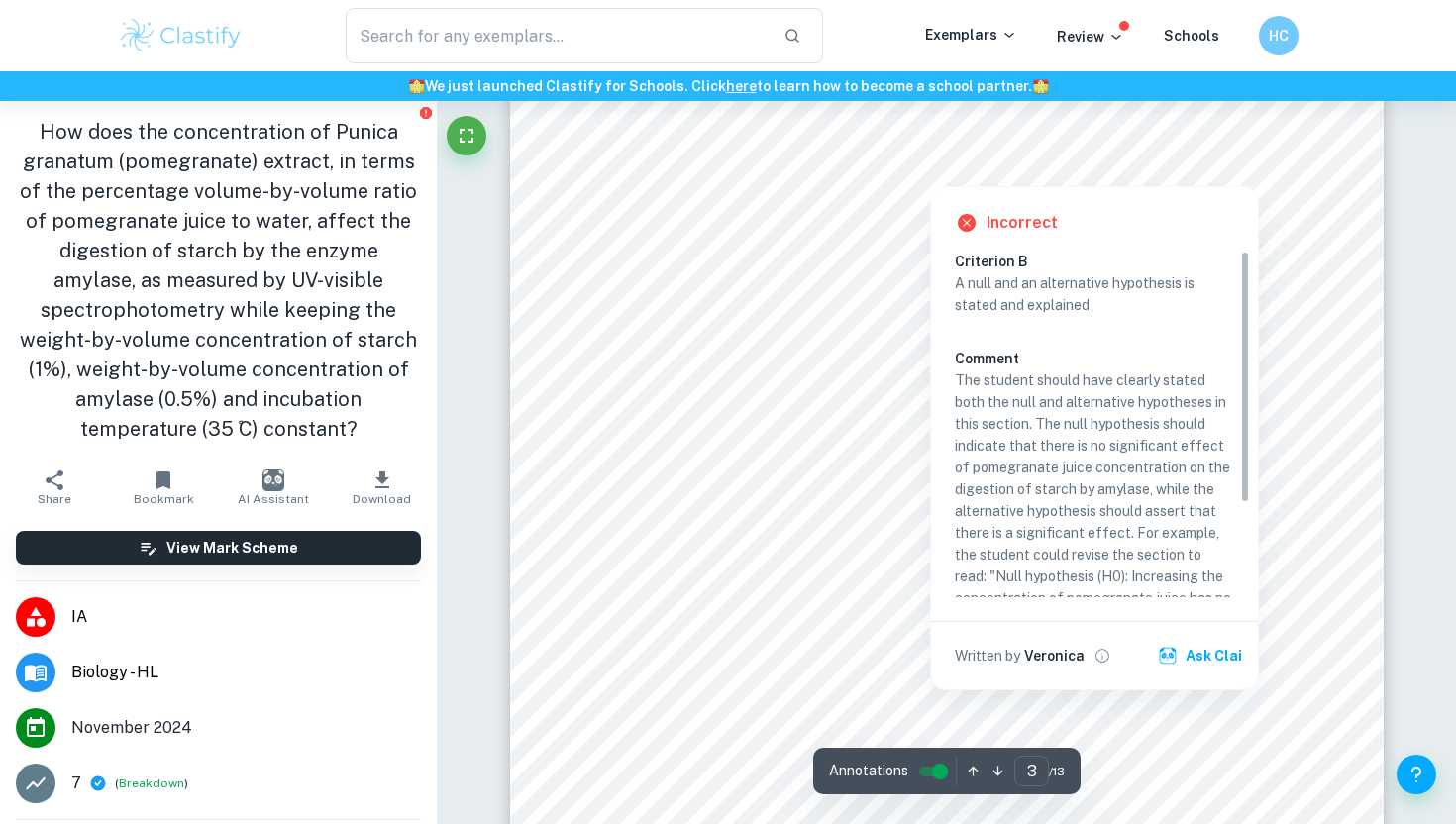 scroll, scrollTop: 2543, scrollLeft: 0, axis: vertical 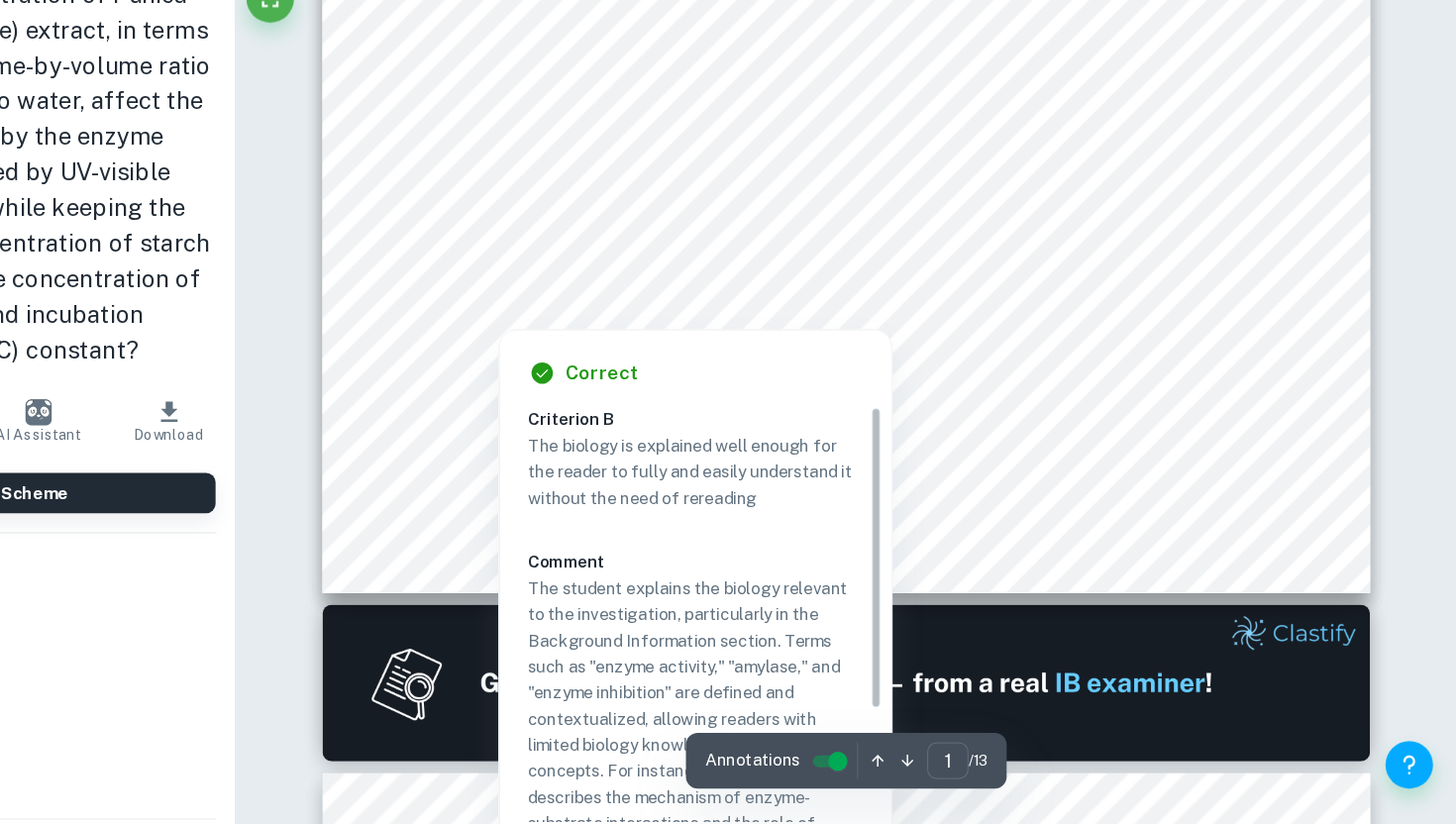 click on "an active site. In an enzymatic reaction, the substrate binds to the enzyme at the active site, forming" at bounding box center (946, 396) 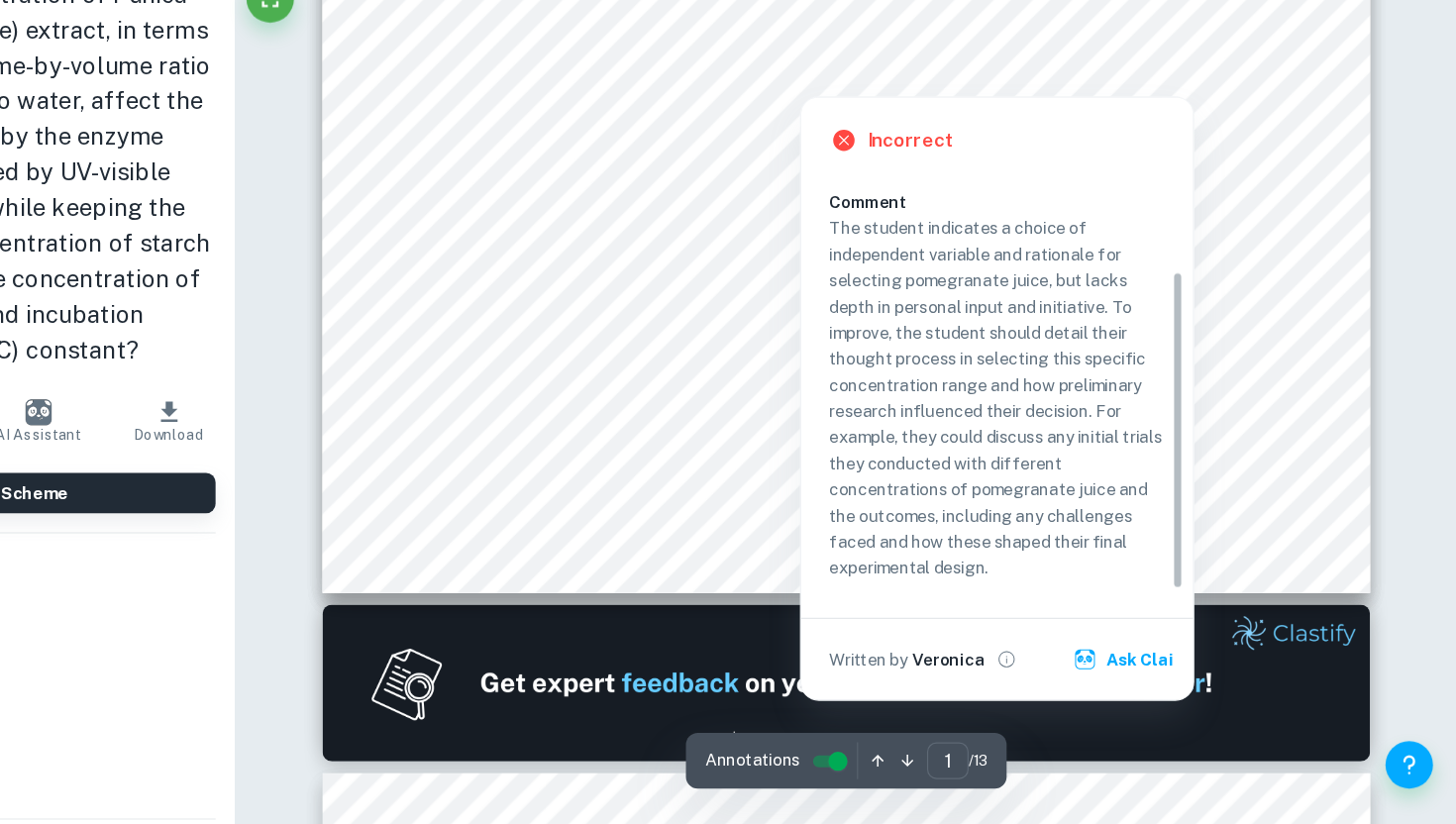 scroll, scrollTop: 629, scrollLeft: 0, axis: vertical 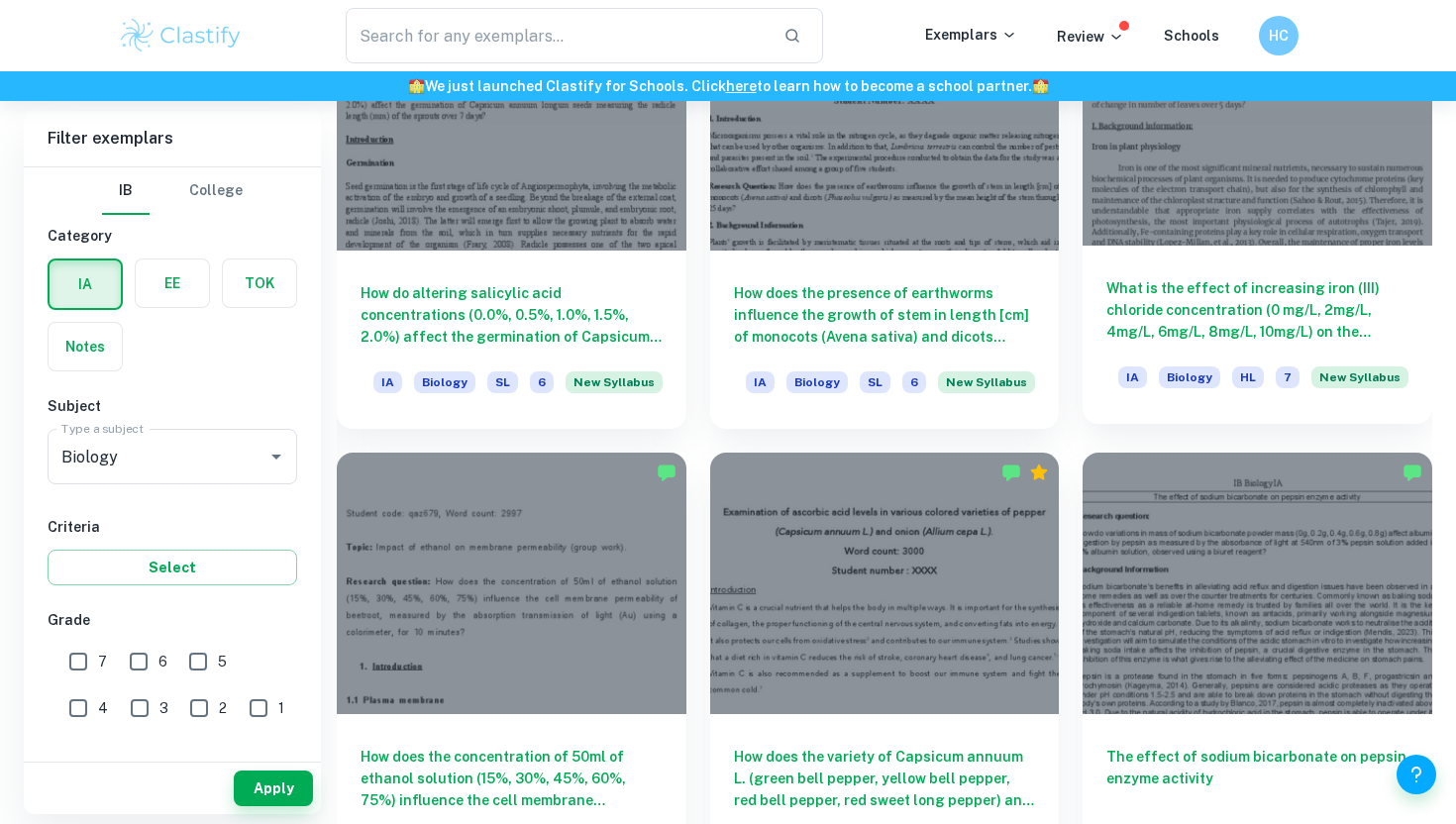 click at bounding box center [1257, 114] 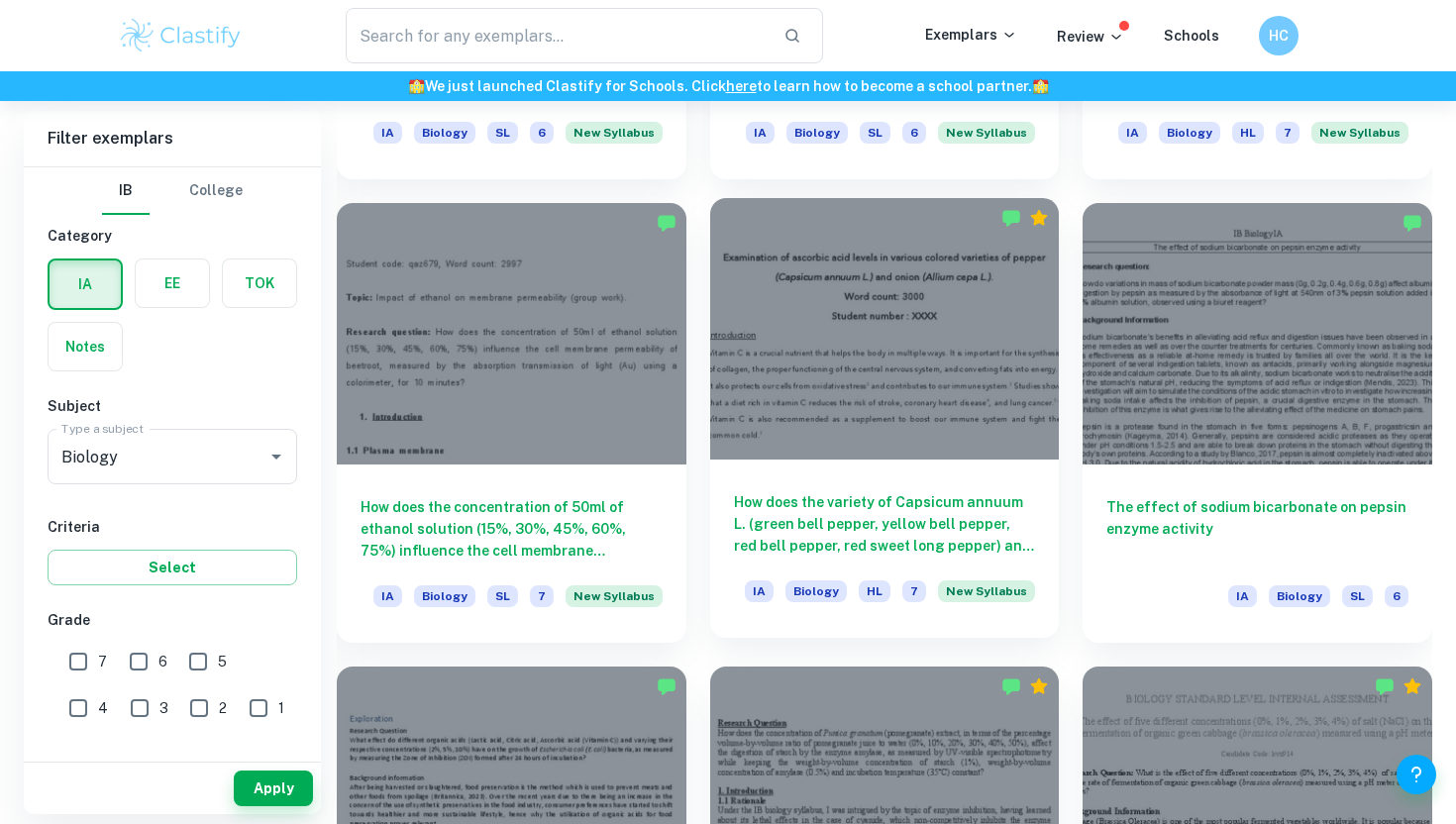 scroll, scrollTop: 1461, scrollLeft: 0, axis: vertical 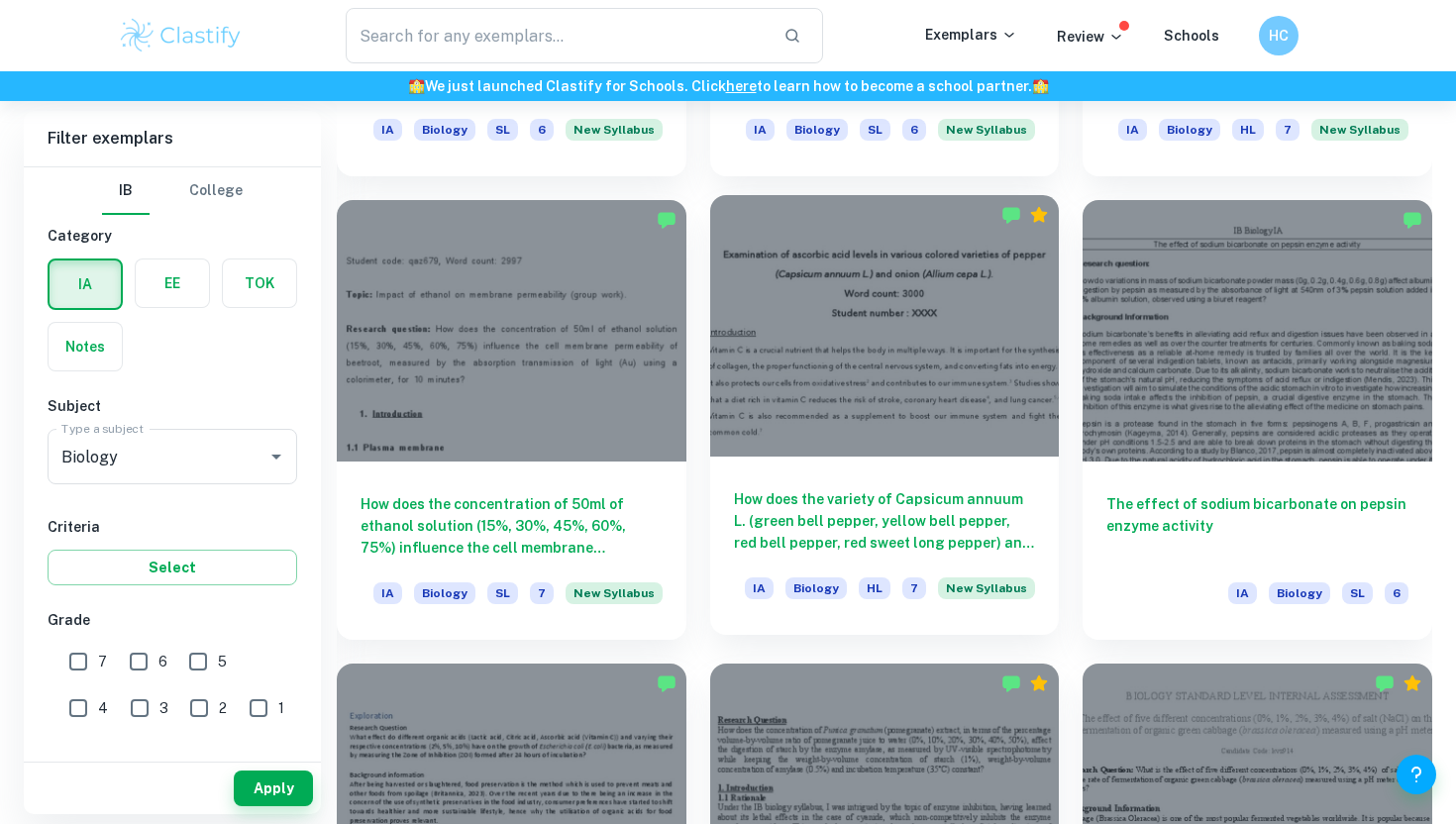 click at bounding box center [884, 326] 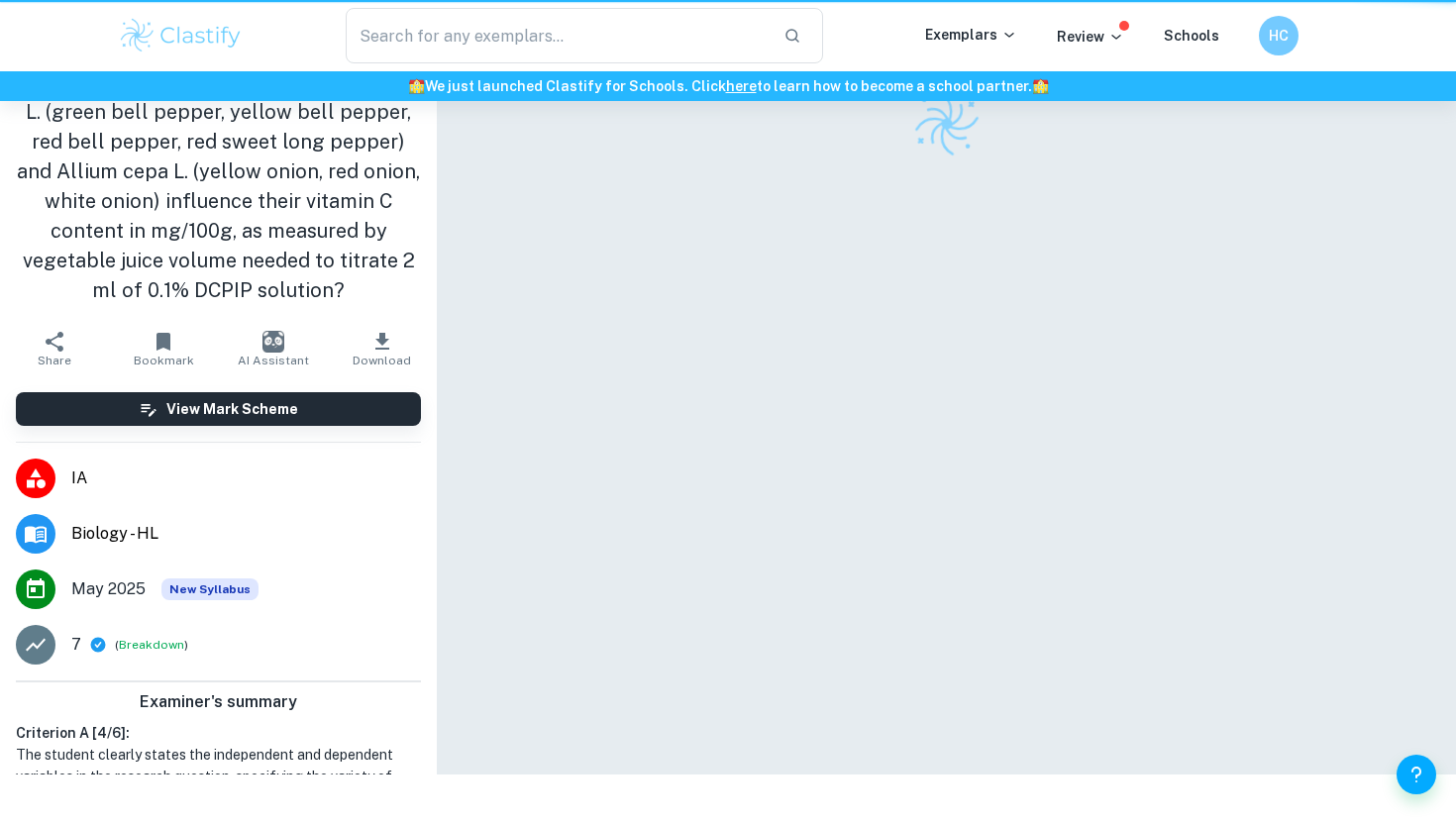 scroll, scrollTop: 0, scrollLeft: 0, axis: both 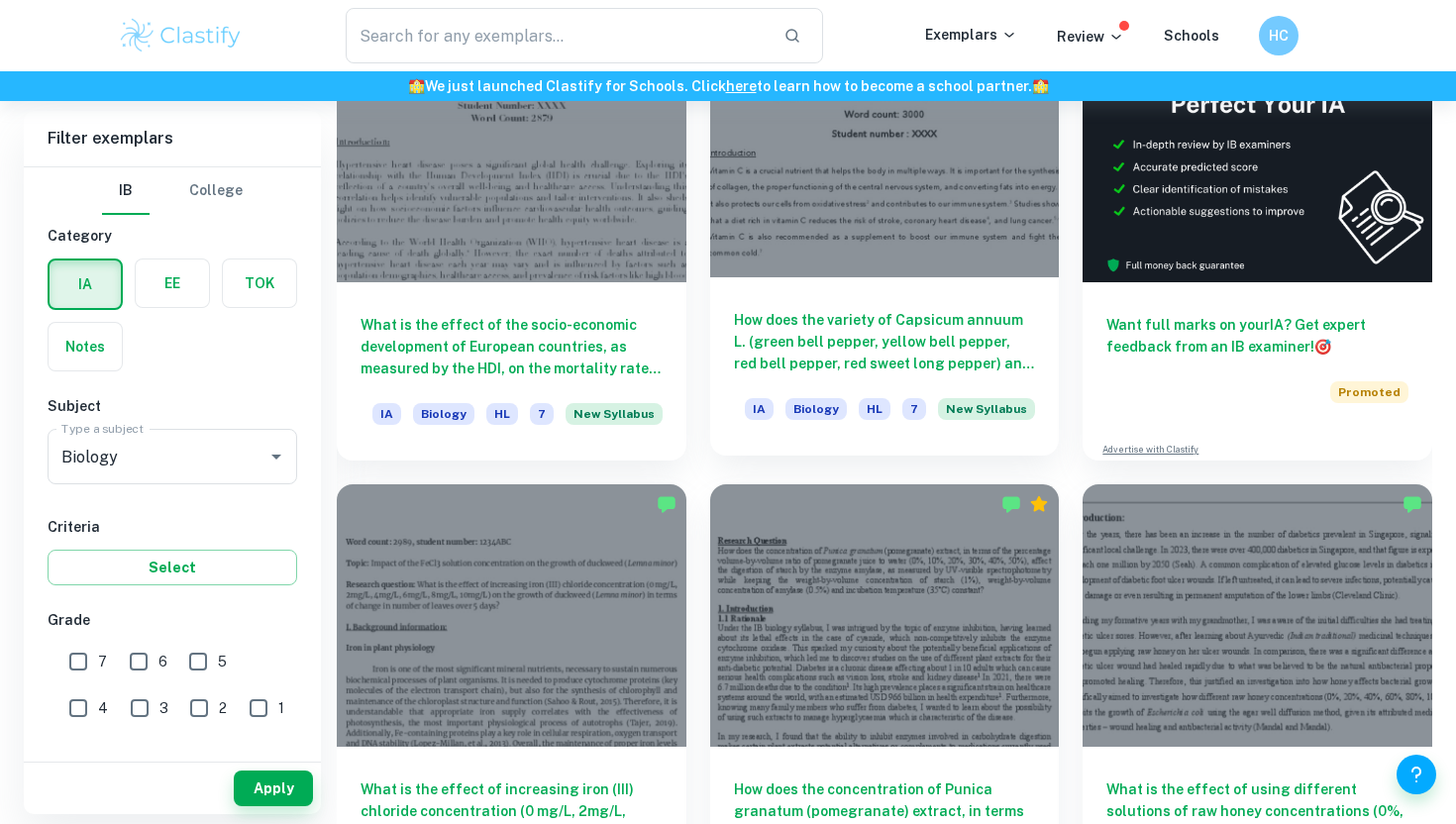 click at bounding box center [884, 147] 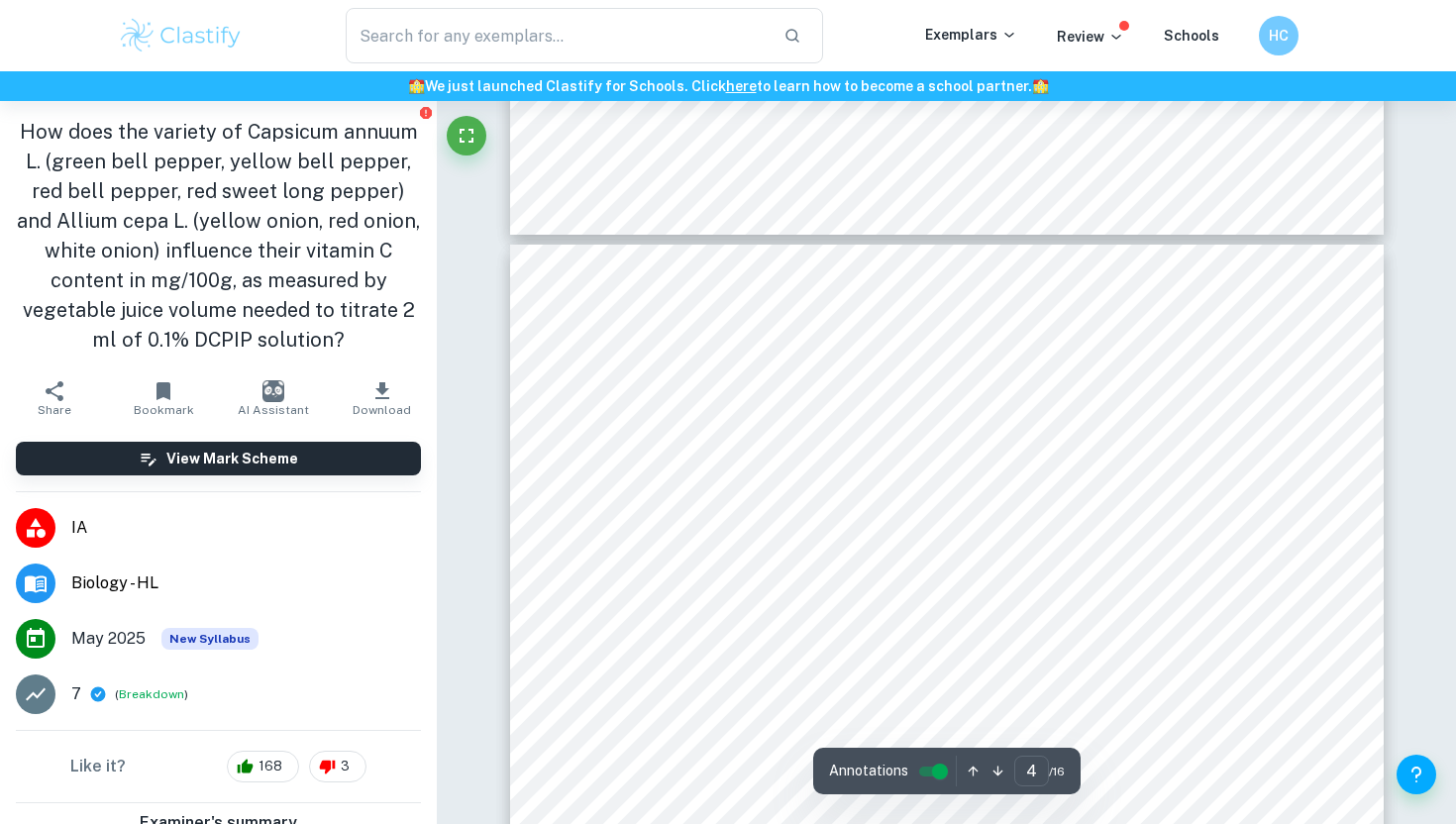scroll, scrollTop: 3760, scrollLeft: 0, axis: vertical 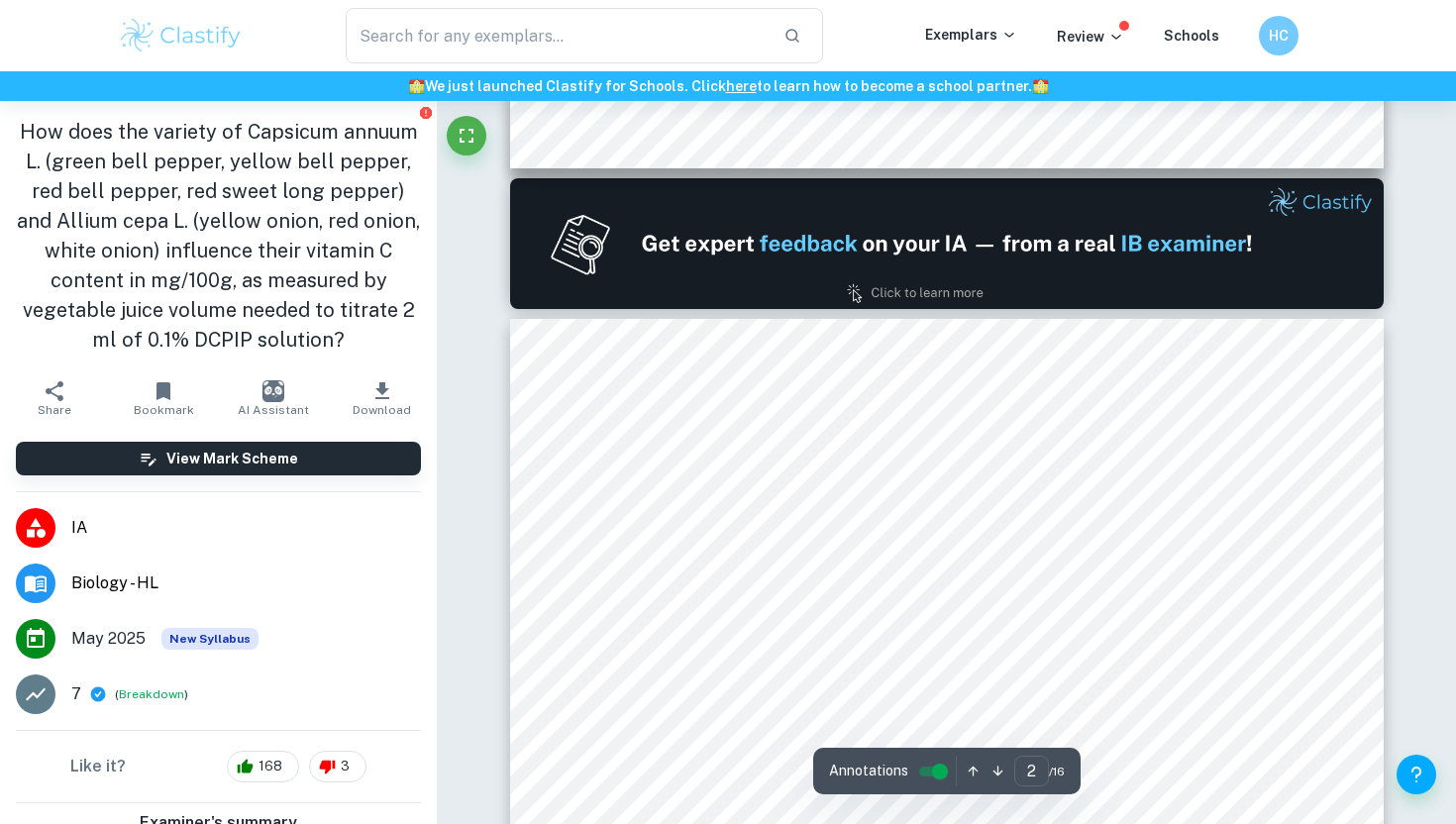 type on "1" 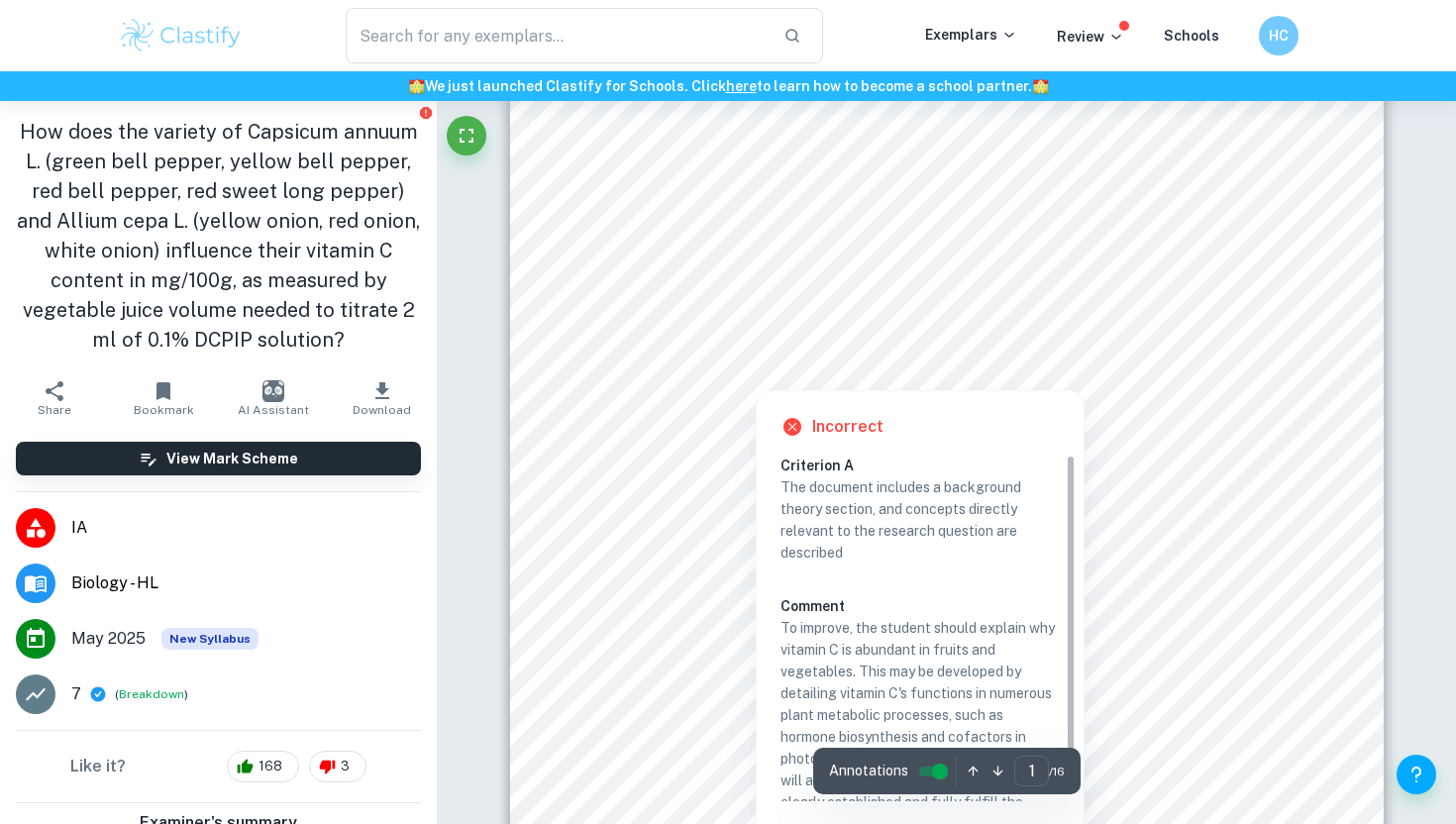 scroll, scrollTop: 422, scrollLeft: 0, axis: vertical 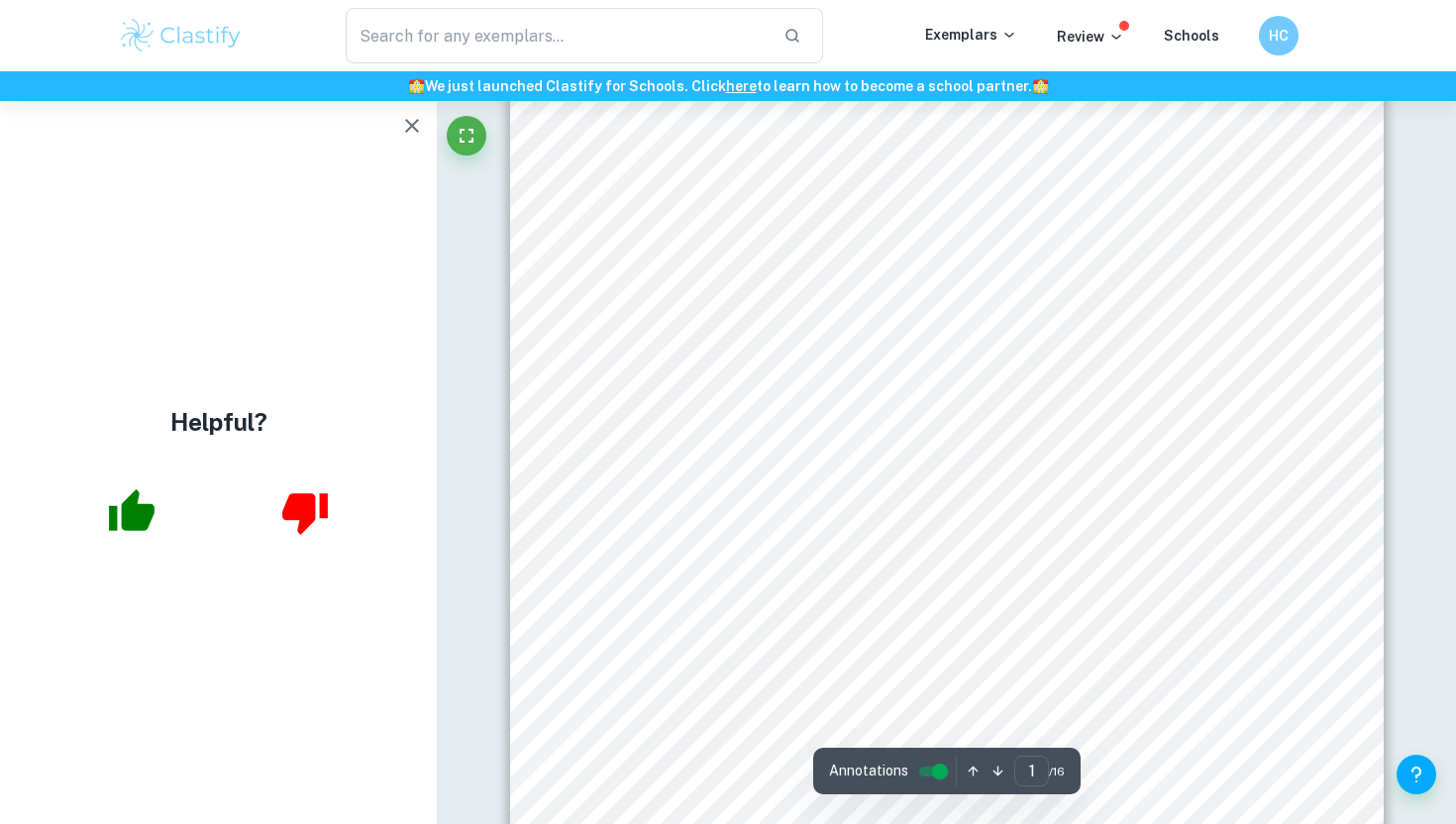 click 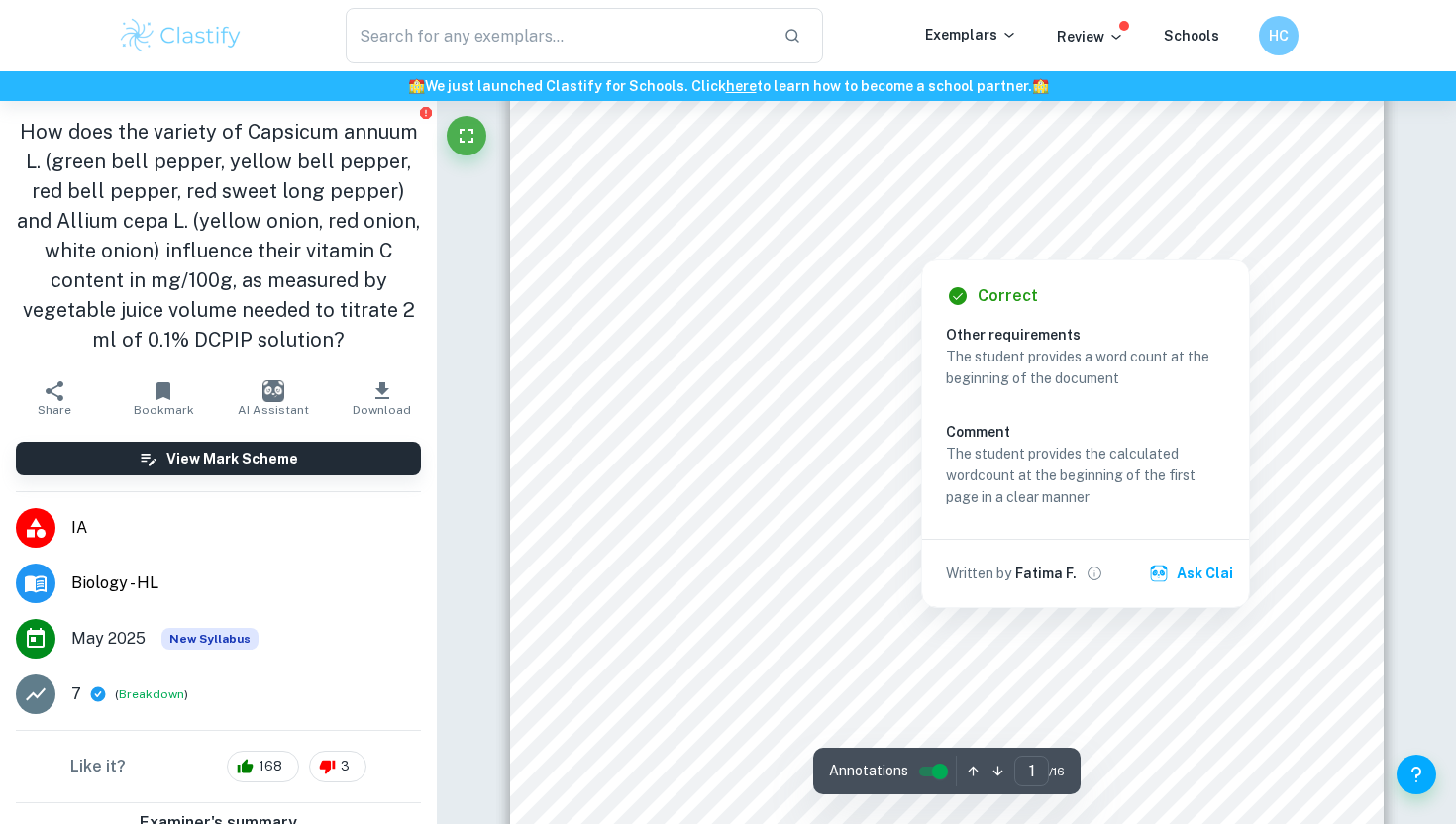 scroll, scrollTop: 80, scrollLeft: 0, axis: vertical 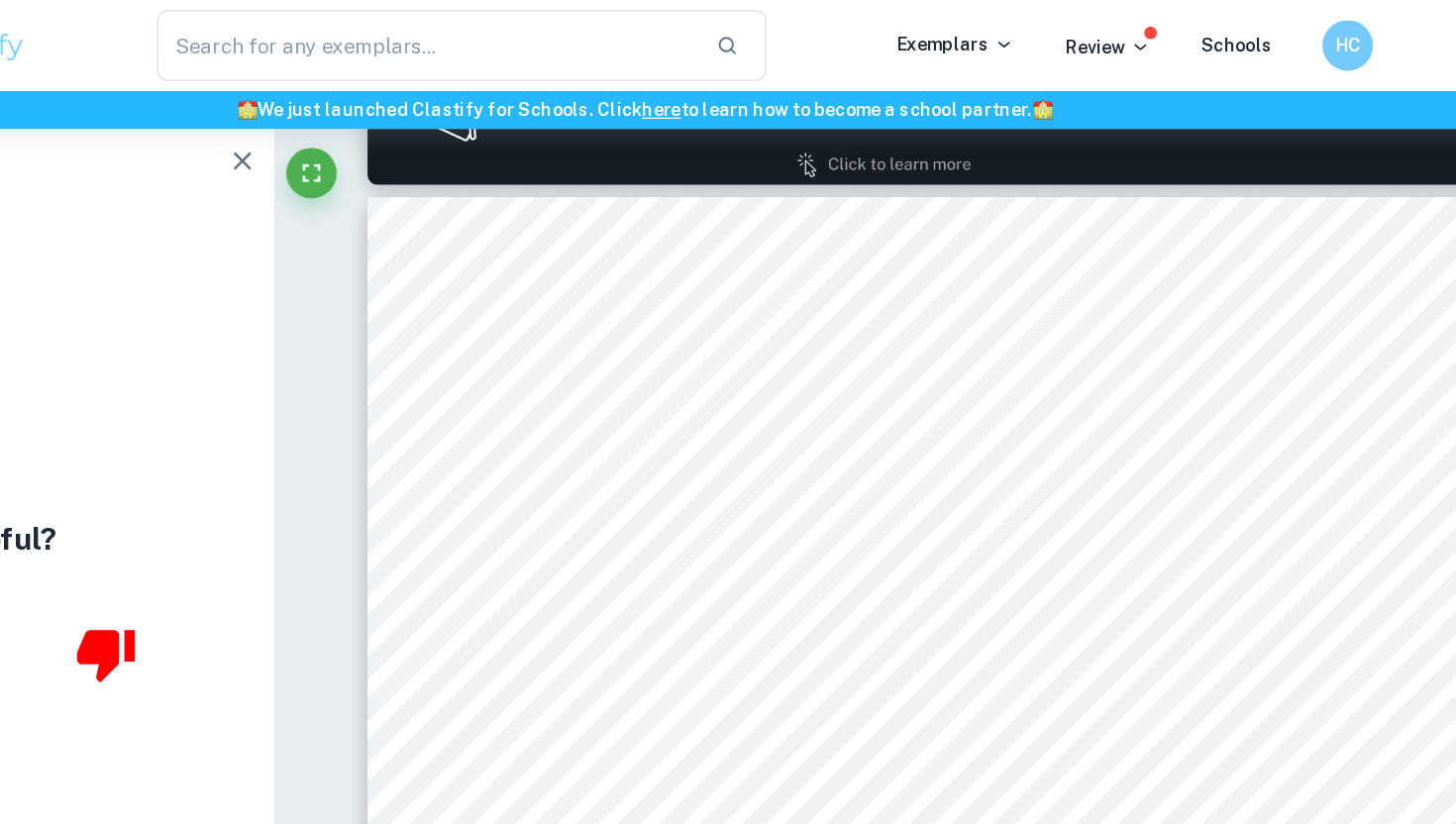 type on "1" 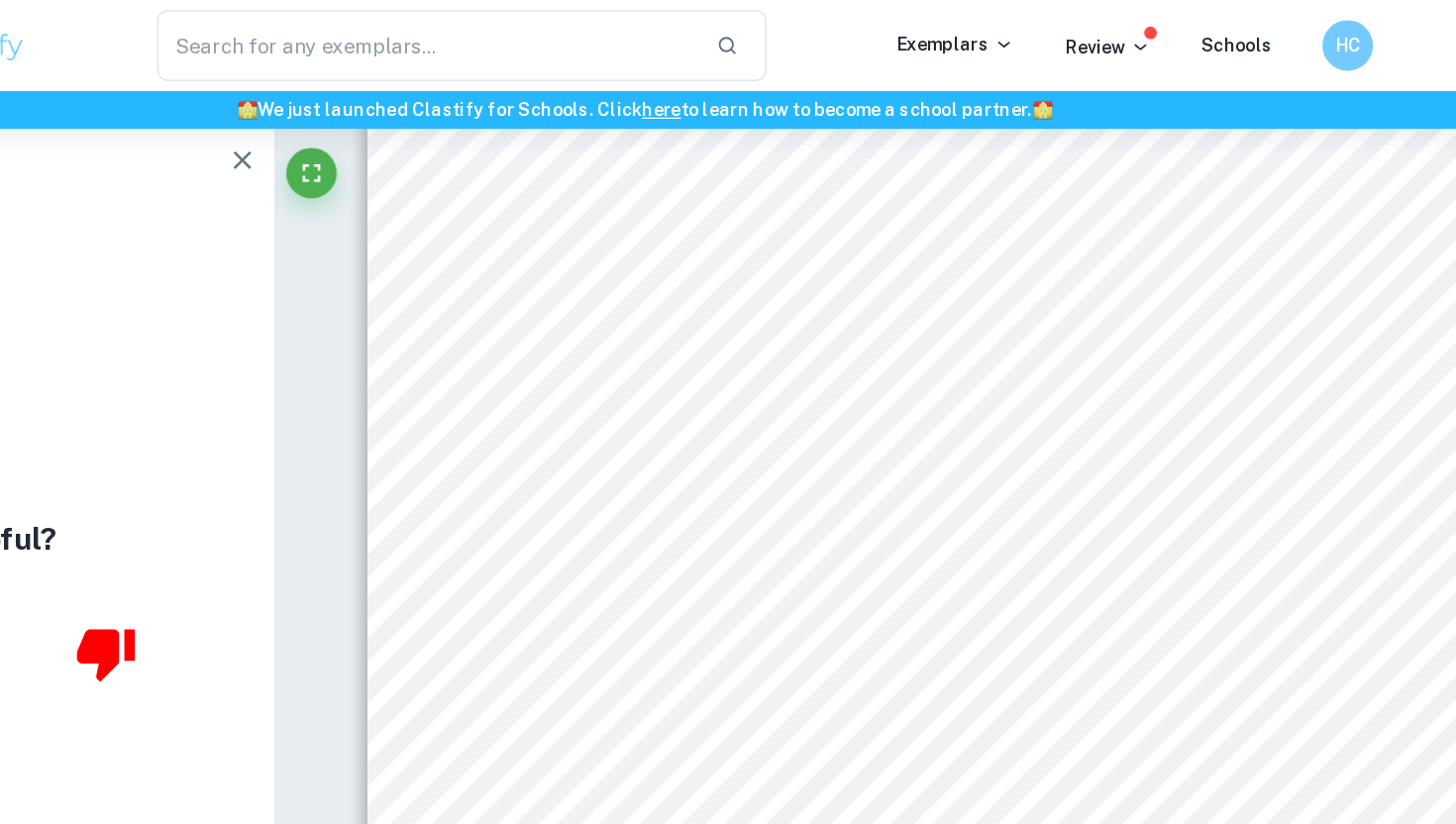 scroll, scrollTop: 369, scrollLeft: 0, axis: vertical 